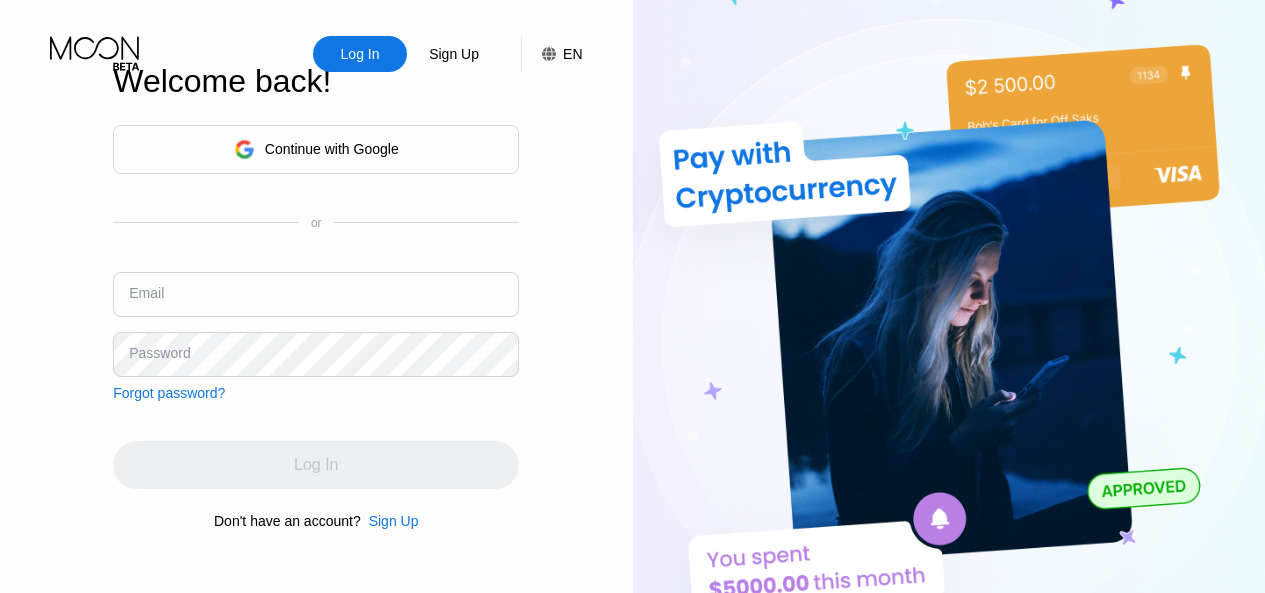 scroll, scrollTop: 0, scrollLeft: 0, axis: both 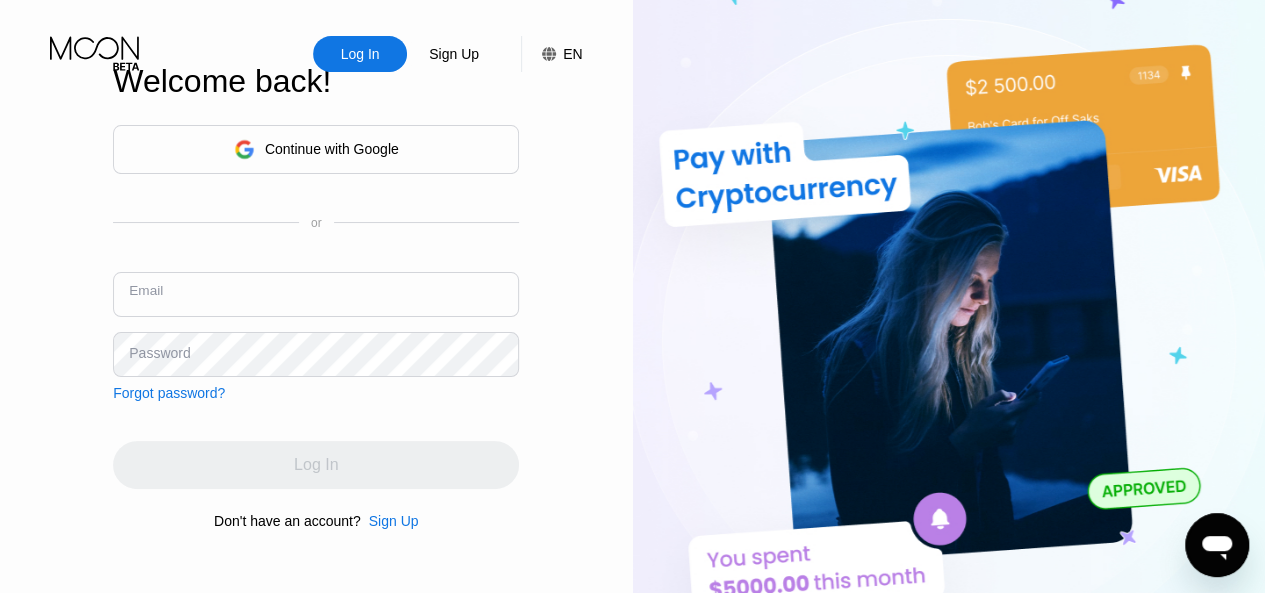 click at bounding box center [316, 294] 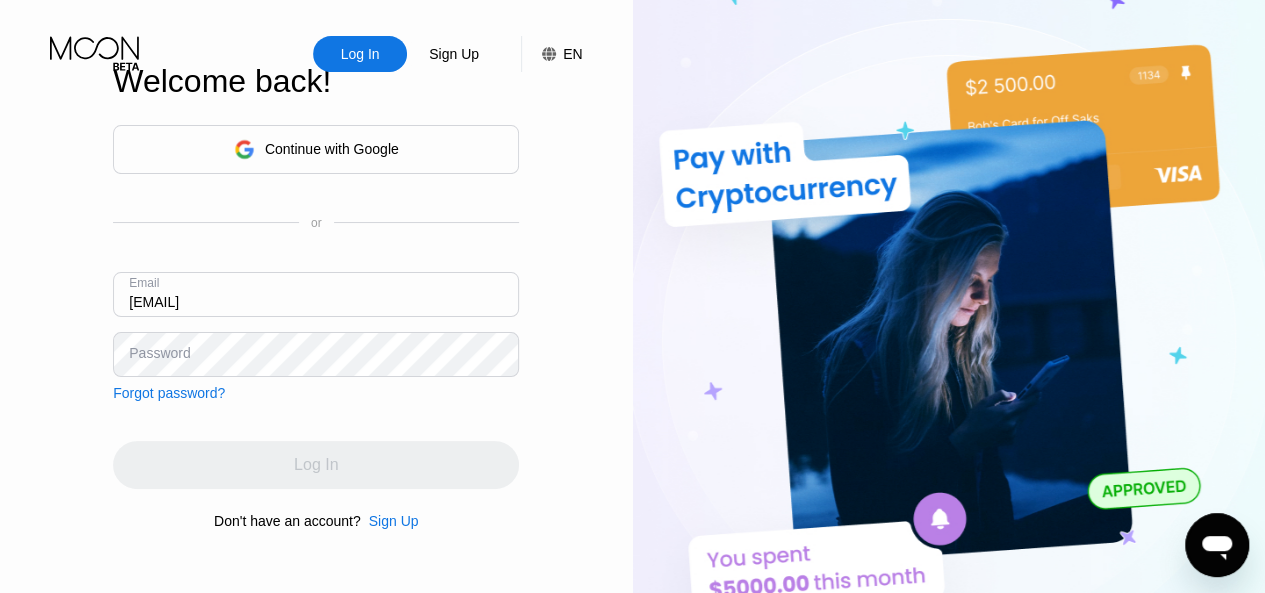 type on "youthne@outlook.com" 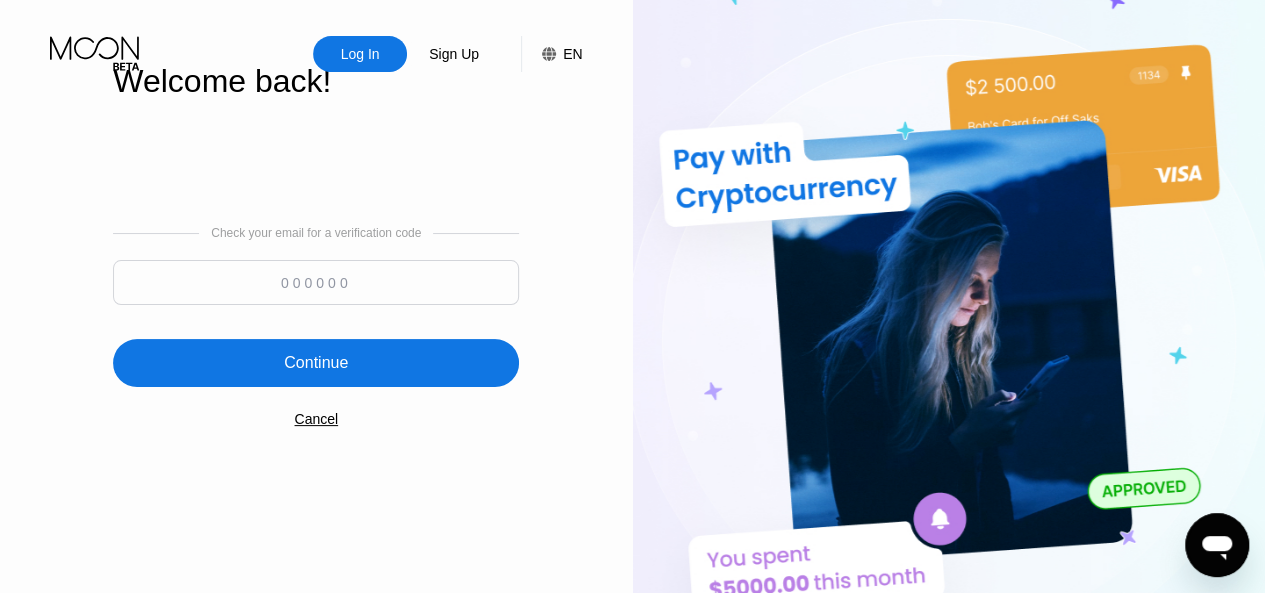 click at bounding box center [316, 282] 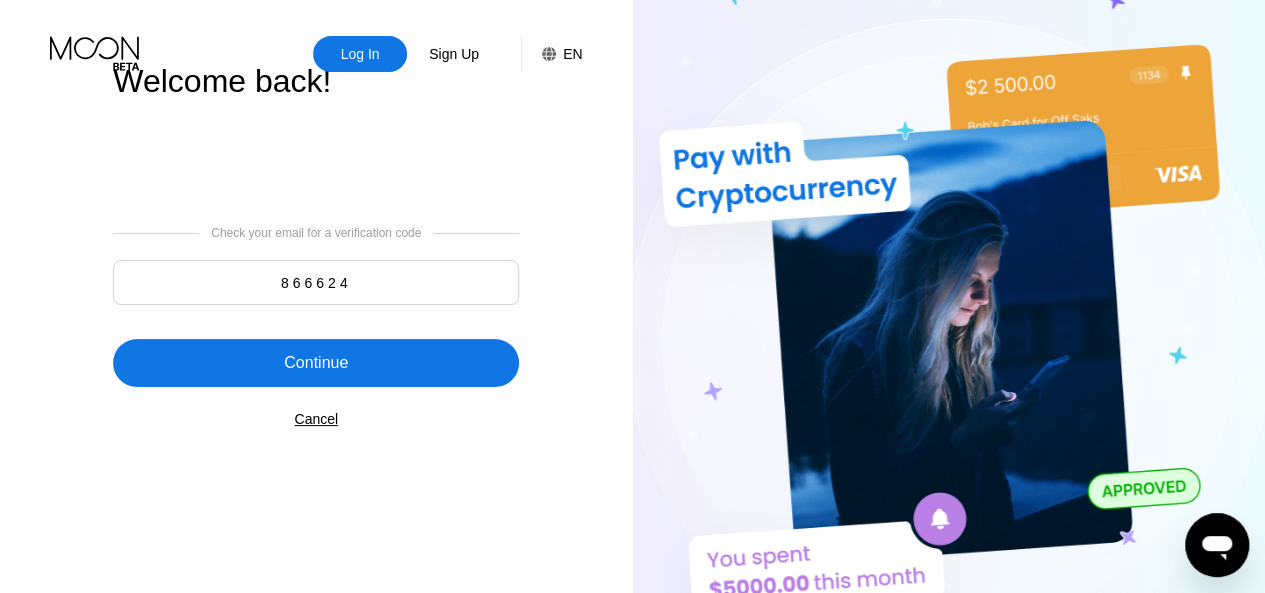 type on "866624" 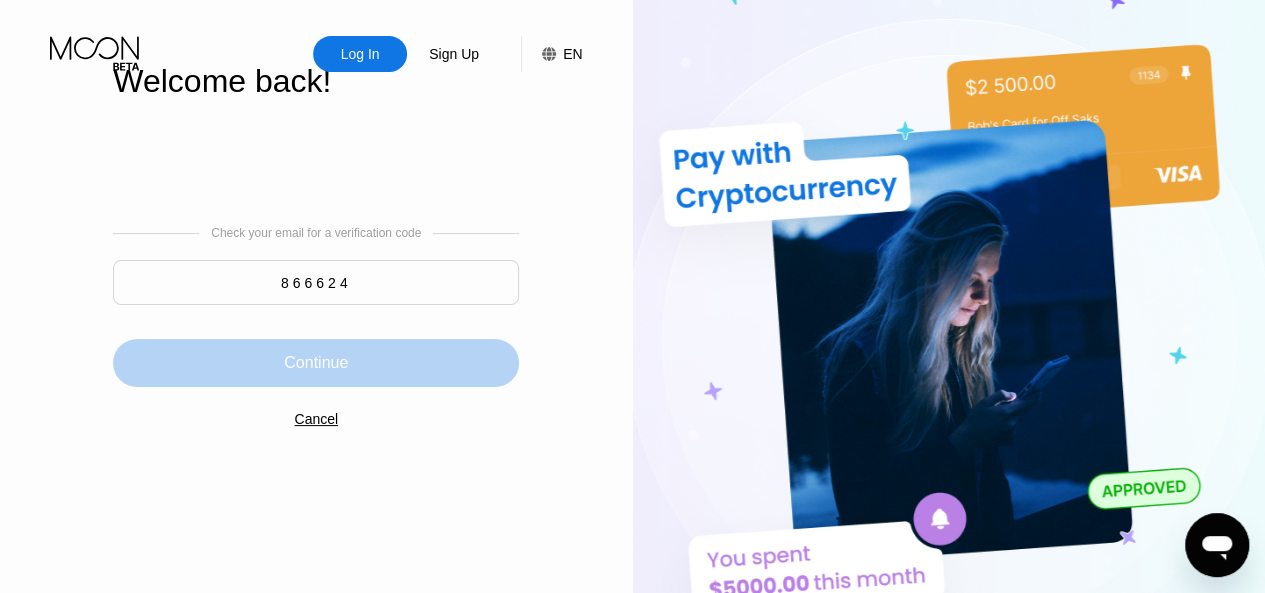 click on "Continue" at bounding box center [316, 363] 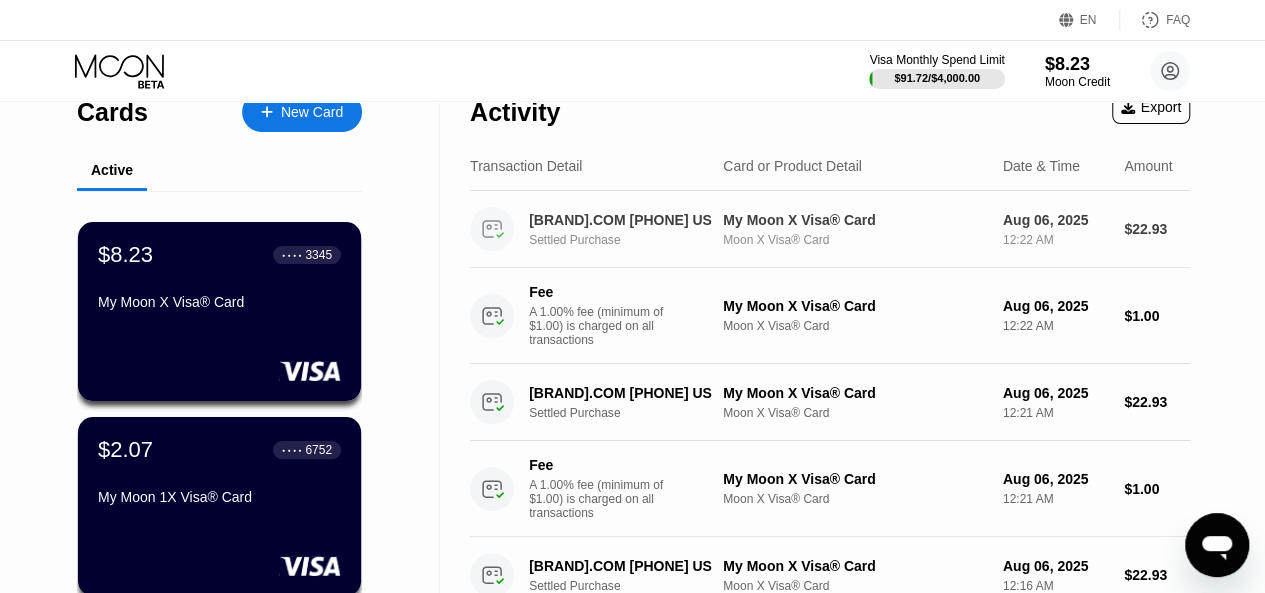 scroll, scrollTop: 0, scrollLeft: 0, axis: both 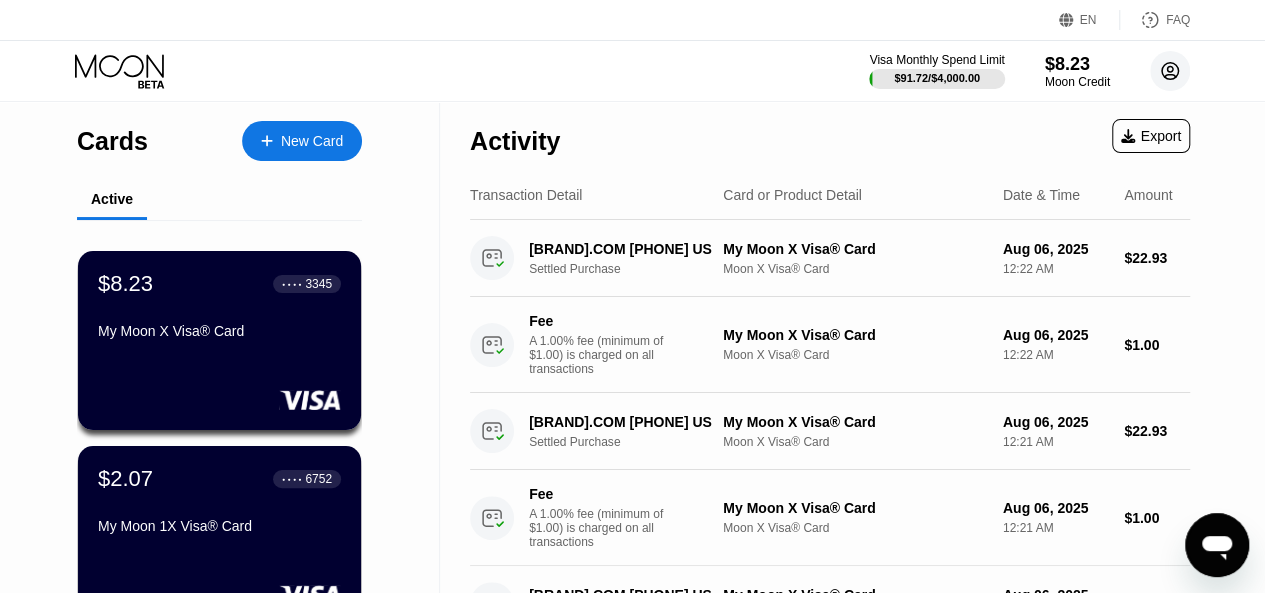 click 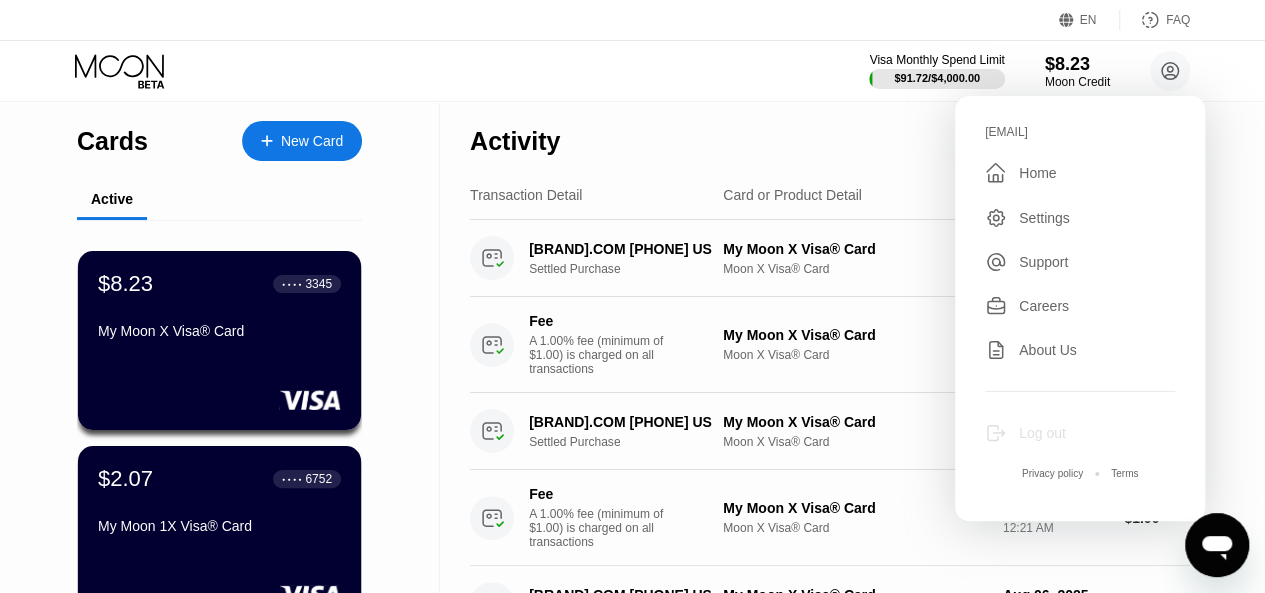 click on "Log out" at bounding box center (1042, 433) 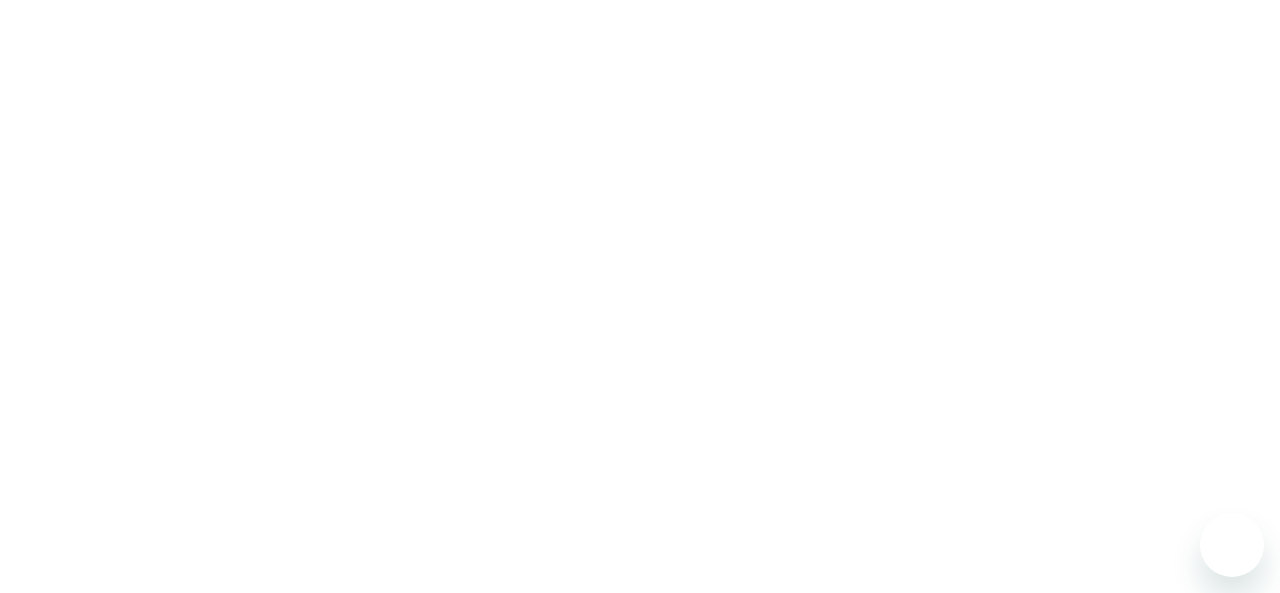 scroll, scrollTop: 0, scrollLeft: 0, axis: both 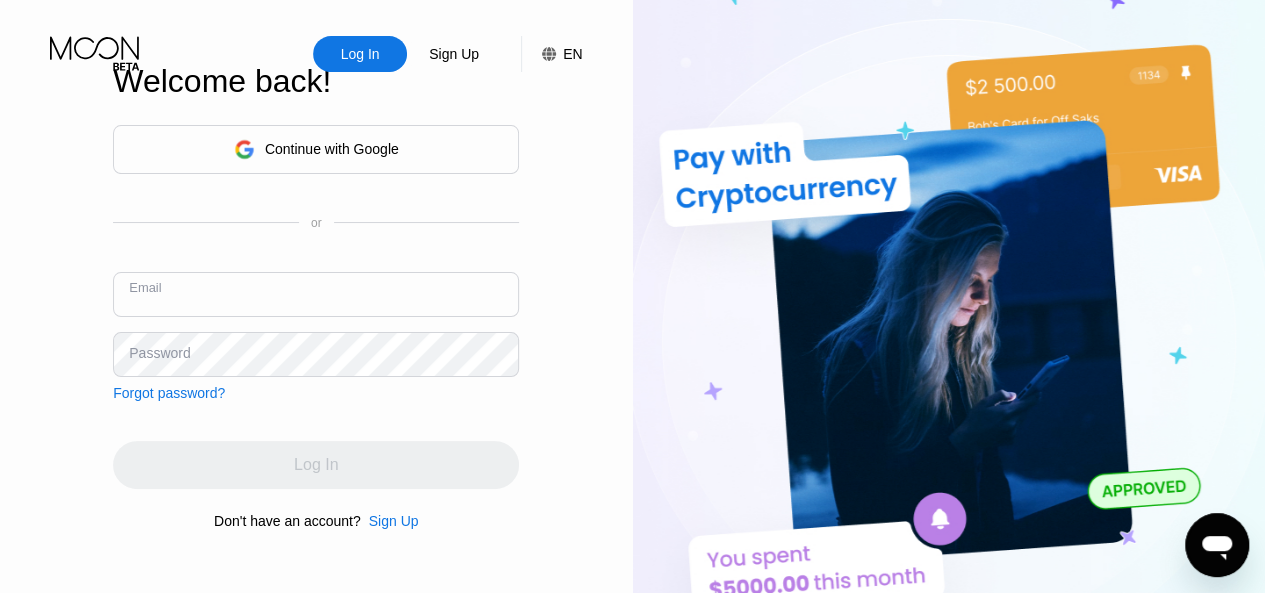 click at bounding box center (316, 294) 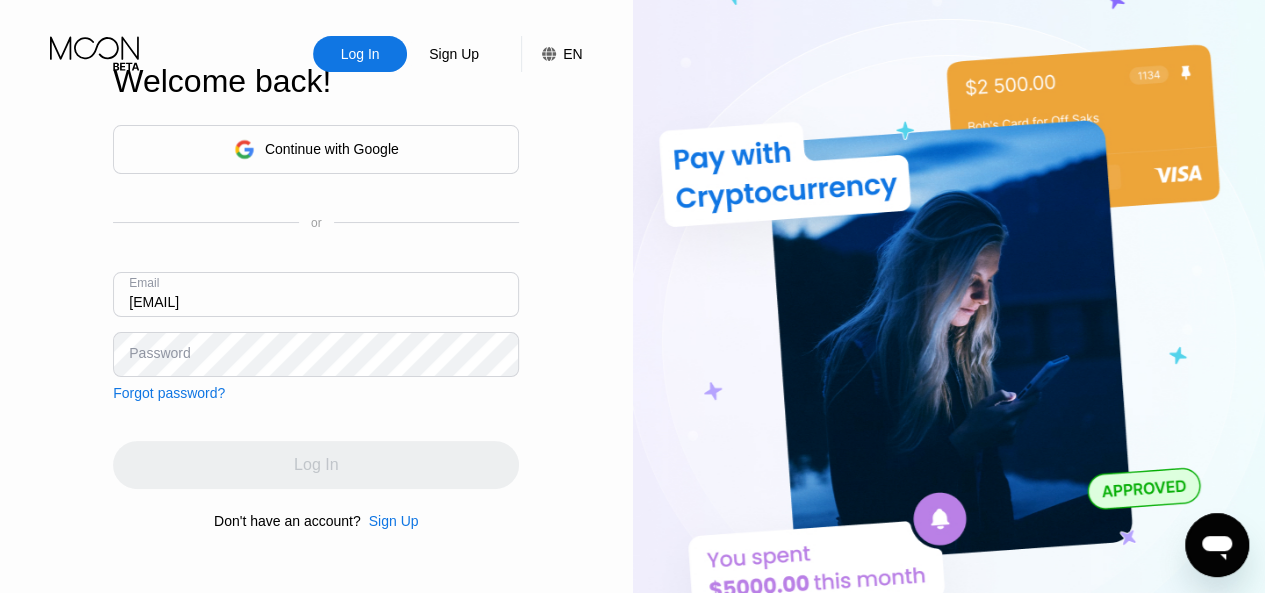 type on "robinchops78@outlook.com" 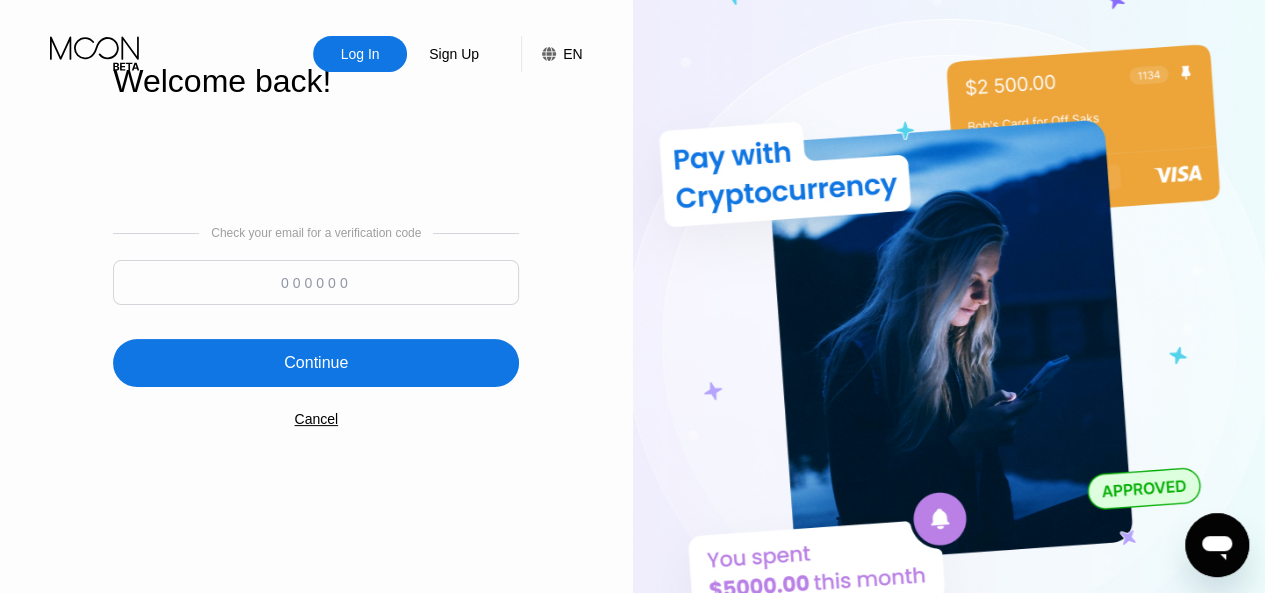 click at bounding box center [316, 282] 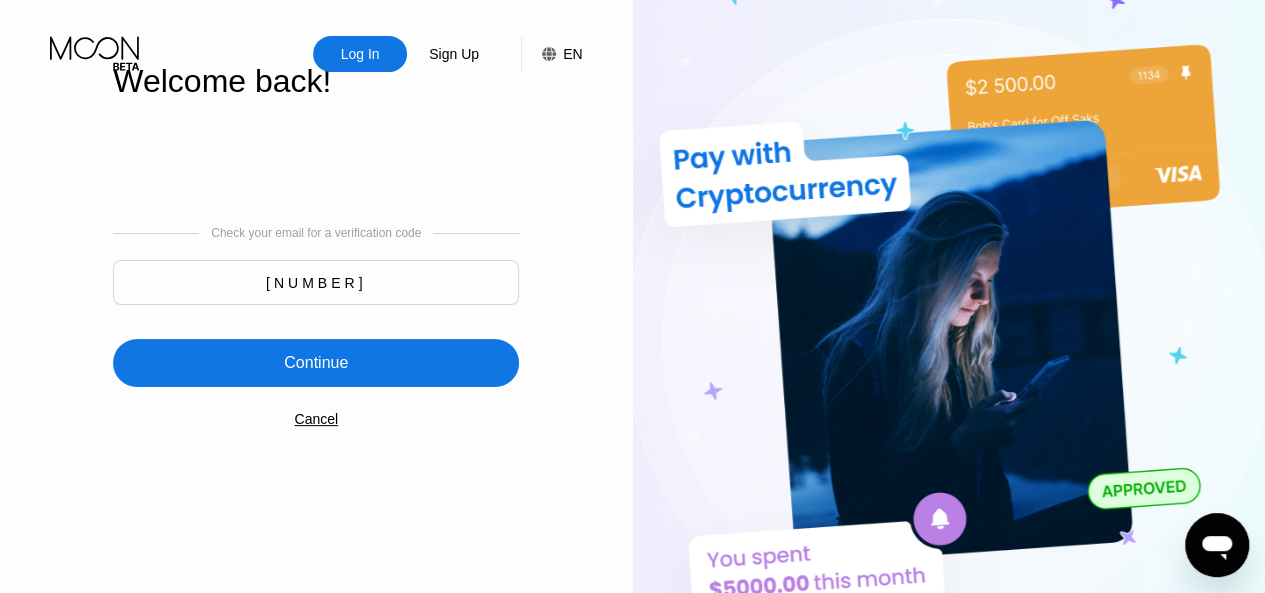 type on "168018" 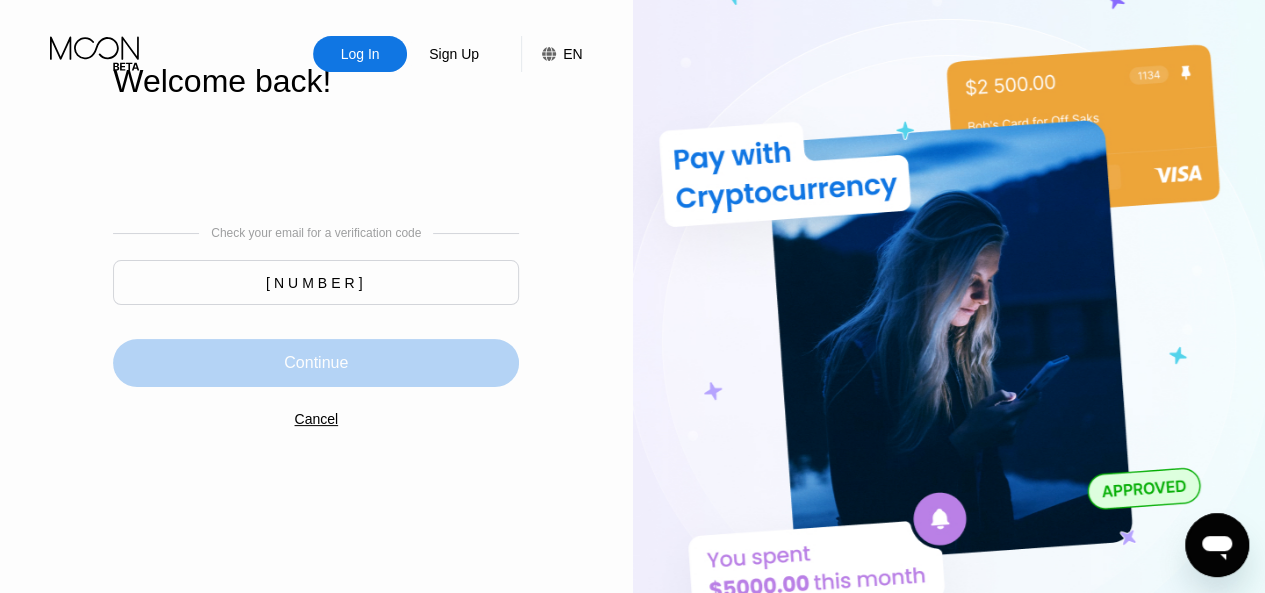click on "Continue" at bounding box center (316, 363) 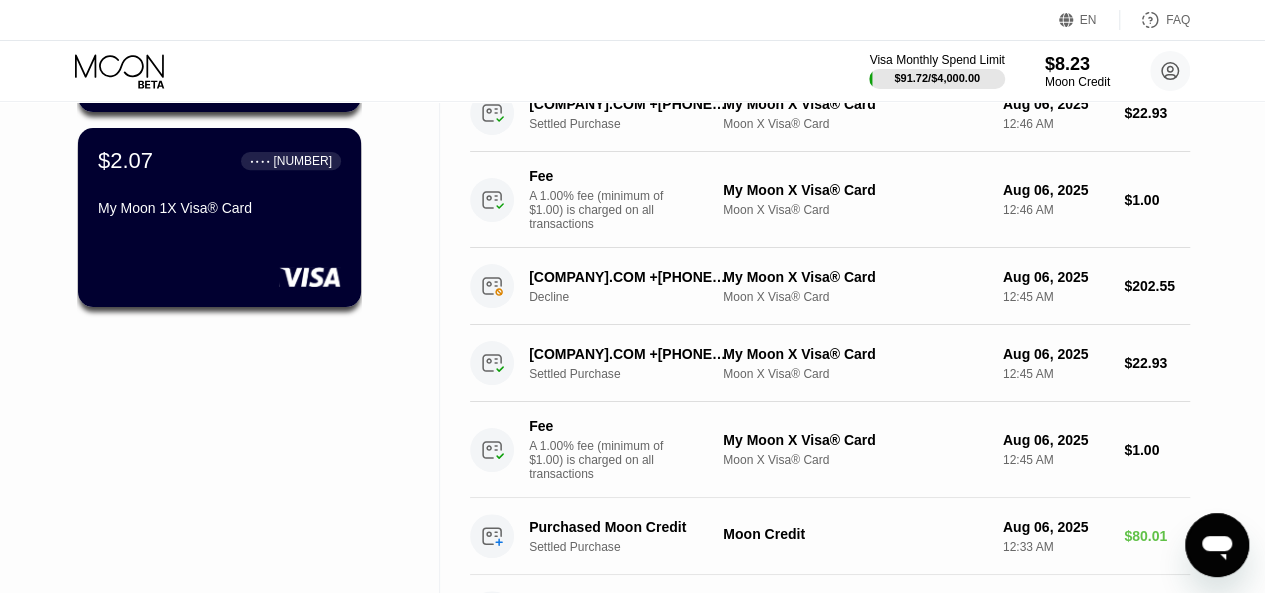 scroll, scrollTop: 0, scrollLeft: 0, axis: both 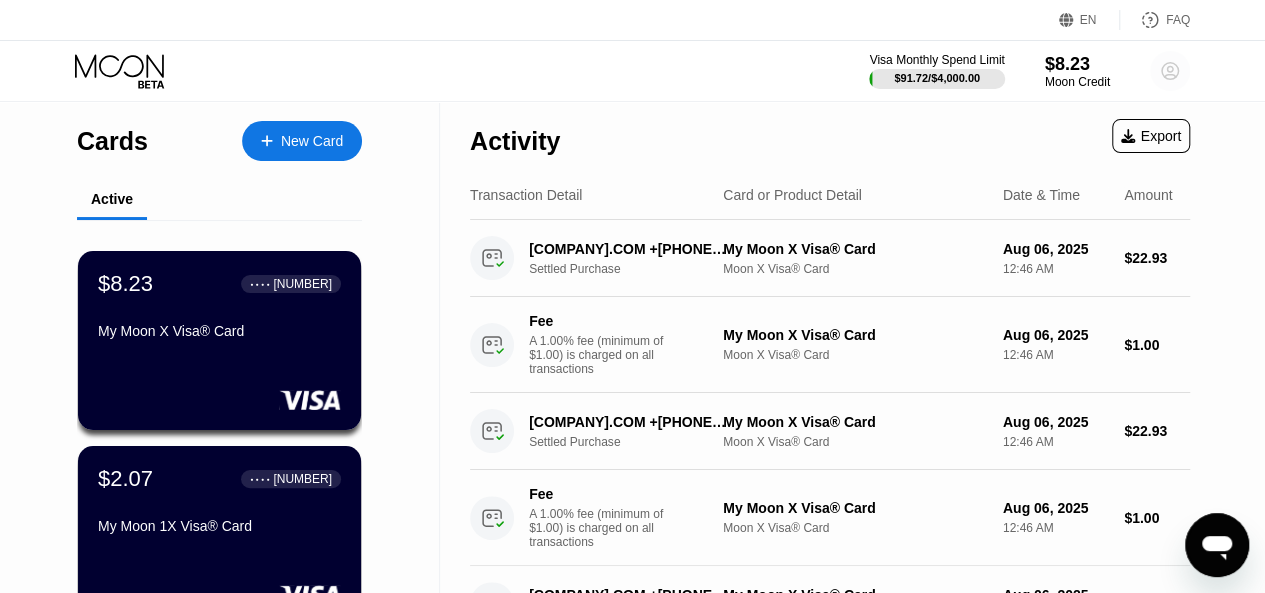 click 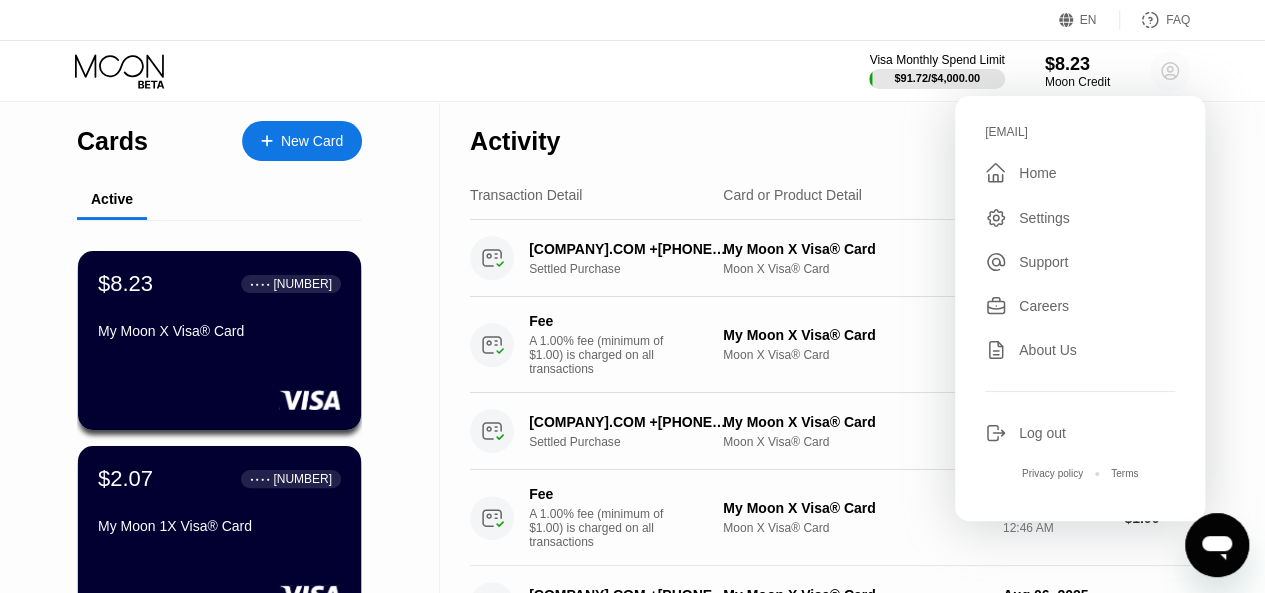 click 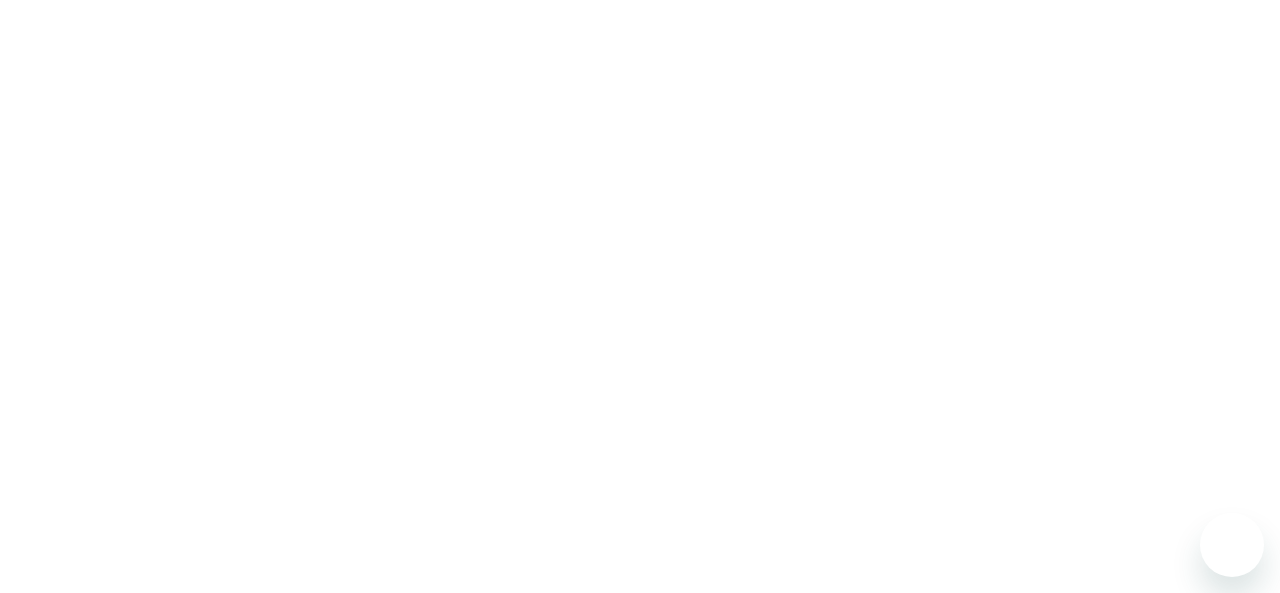 scroll, scrollTop: 0, scrollLeft: 0, axis: both 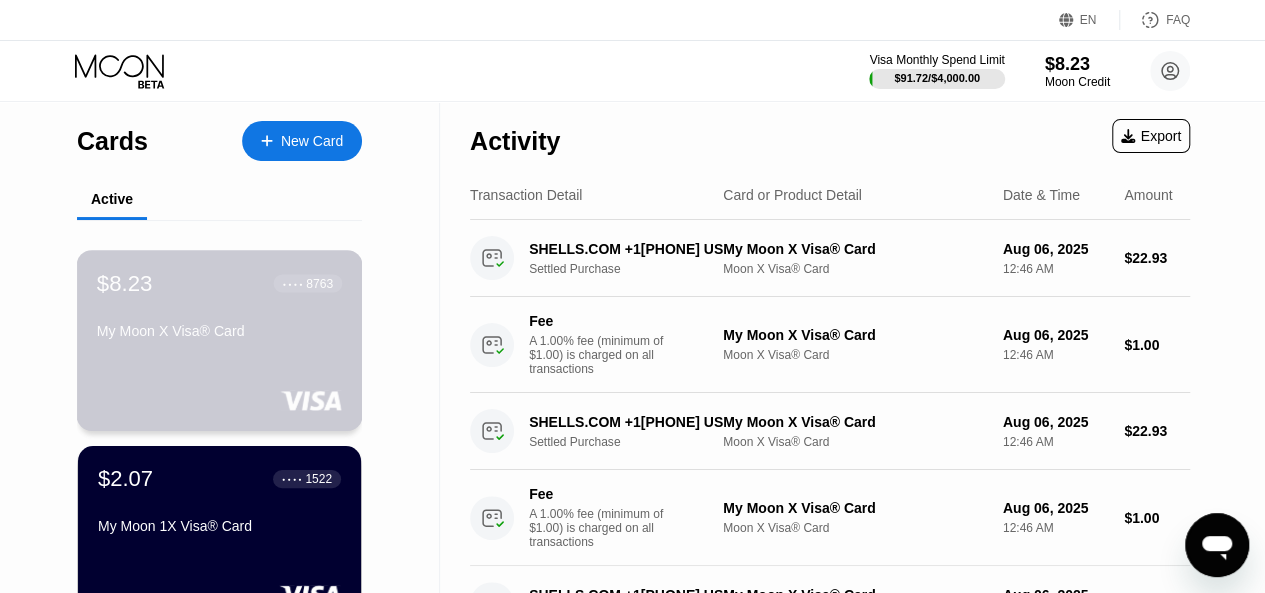 click on "$8.23 ● ● ● ● 8763 My Moon X Visa® Card" at bounding box center (219, 308) 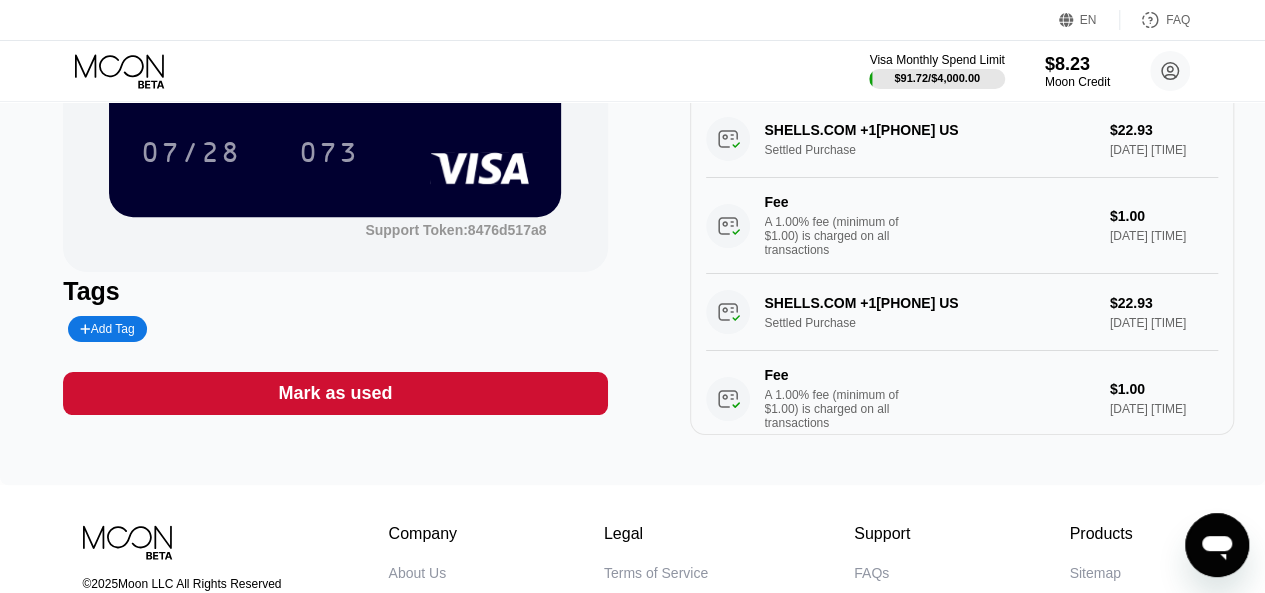 scroll, scrollTop: 260, scrollLeft: 0, axis: vertical 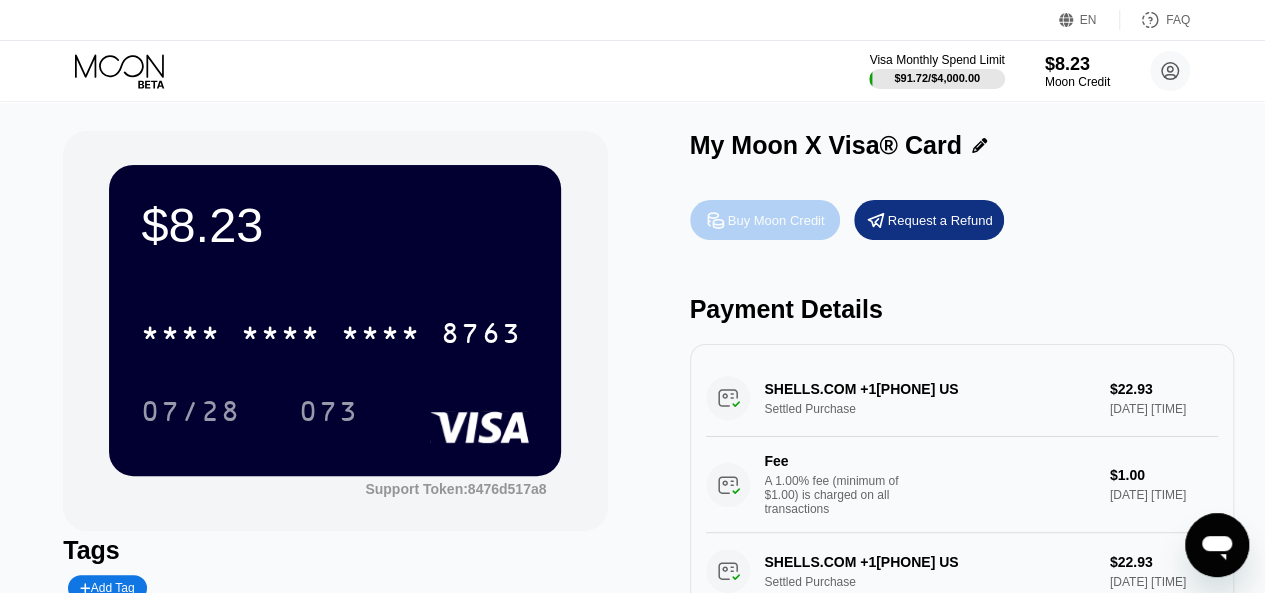 click on "Buy Moon Credit" at bounding box center [776, 220] 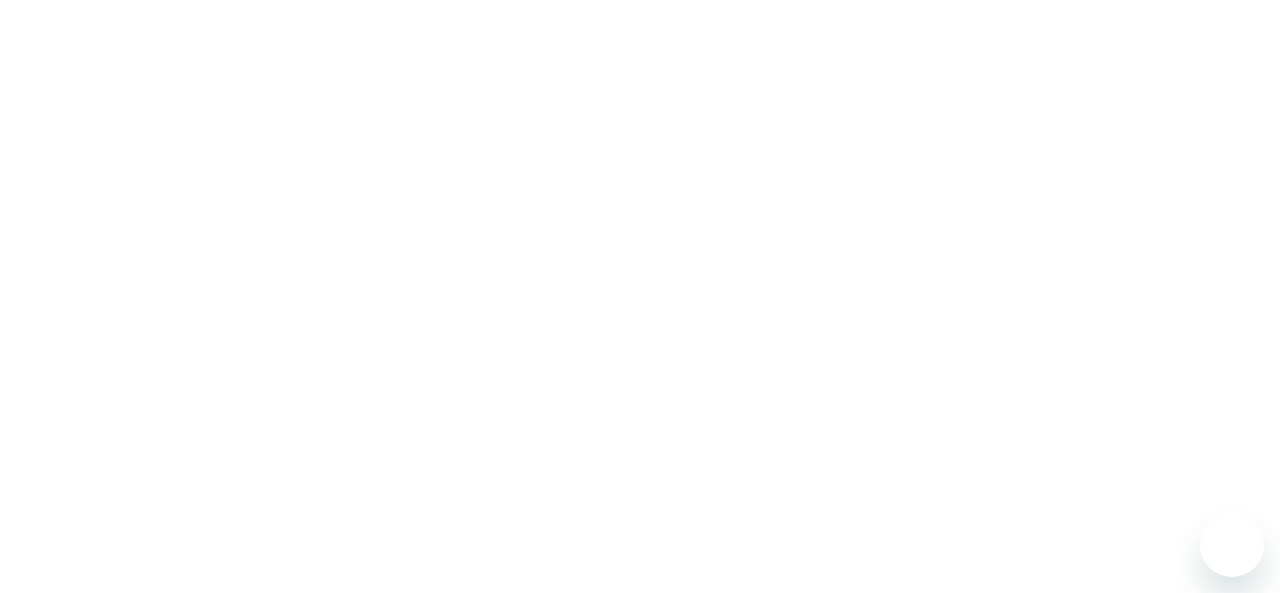 scroll, scrollTop: 0, scrollLeft: 0, axis: both 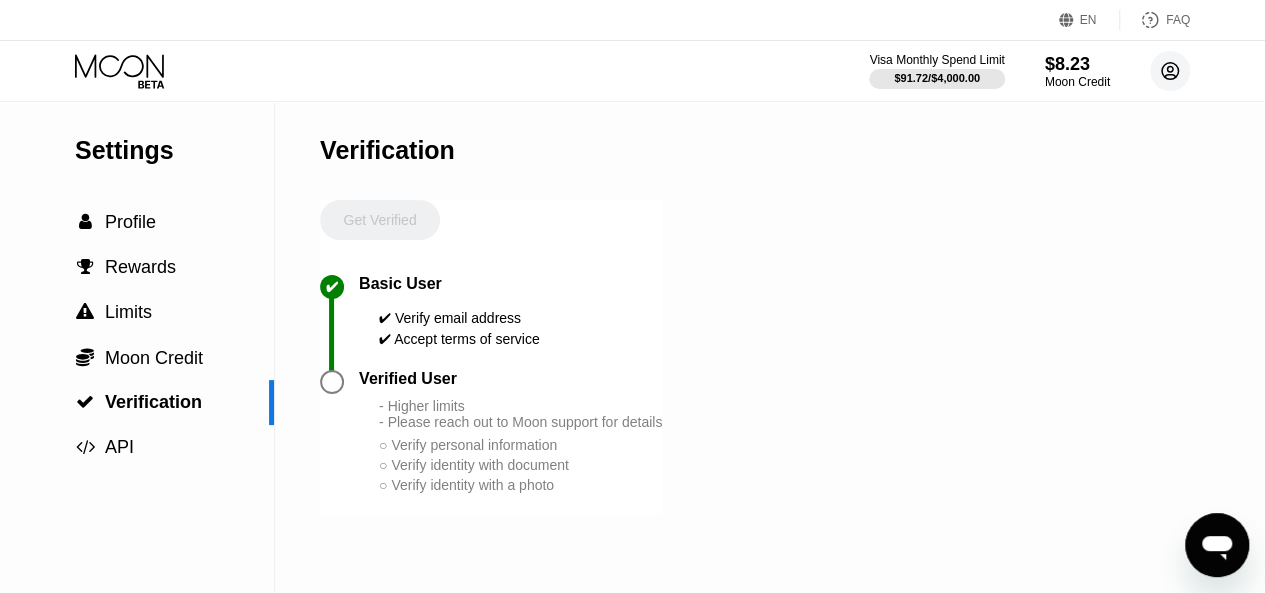 click 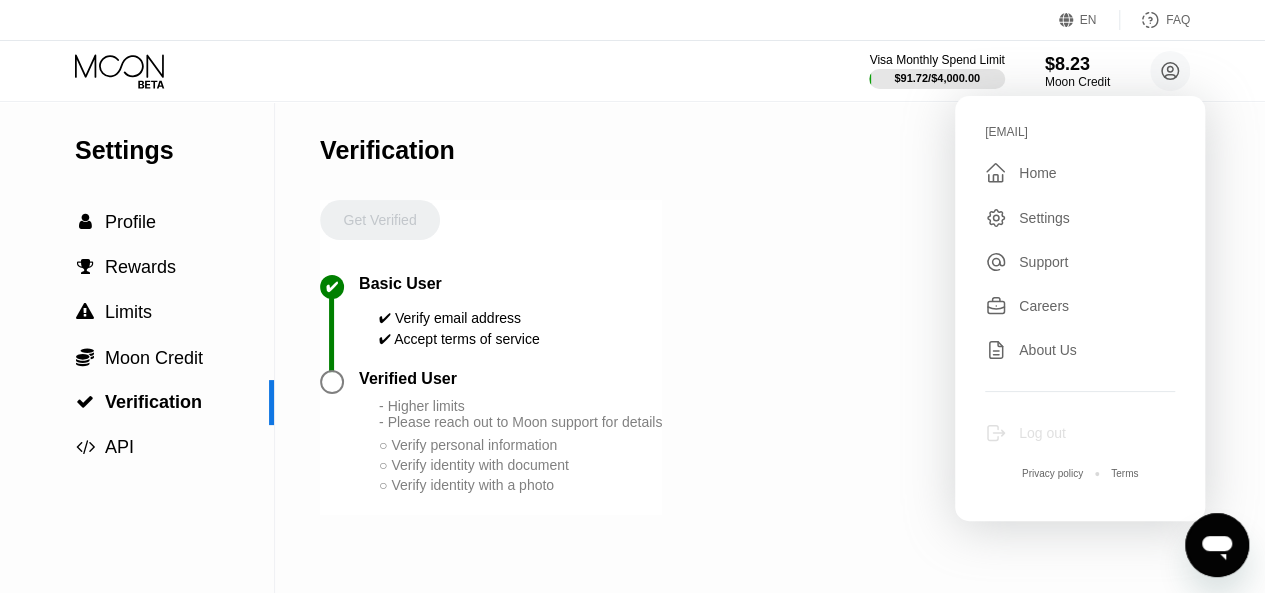 click on "Log out" at bounding box center (1042, 433) 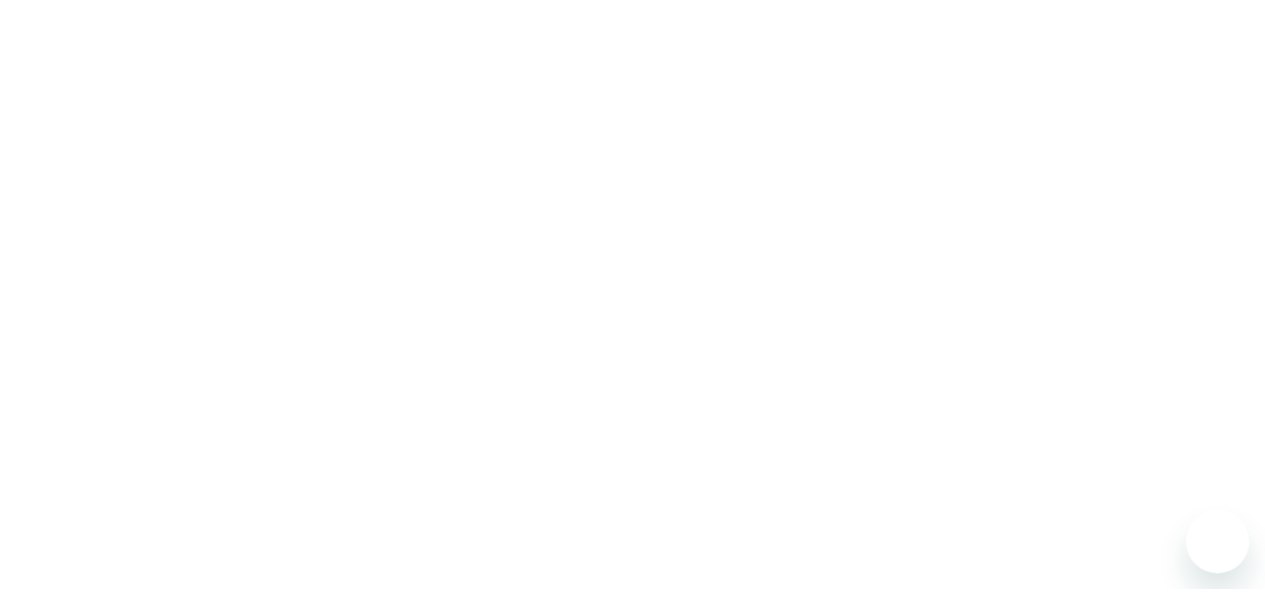 scroll, scrollTop: 0, scrollLeft: 0, axis: both 